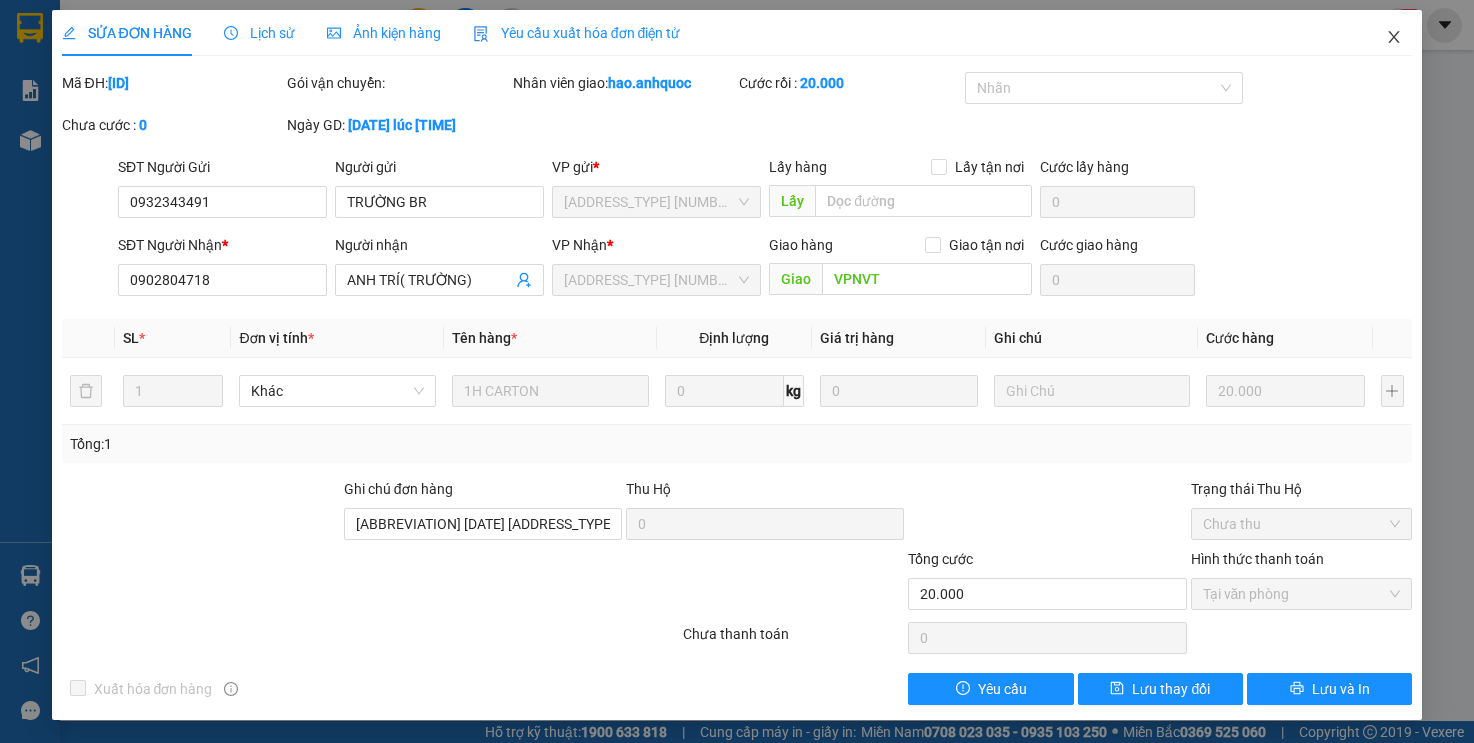 scroll, scrollTop: 0, scrollLeft: 0, axis: both 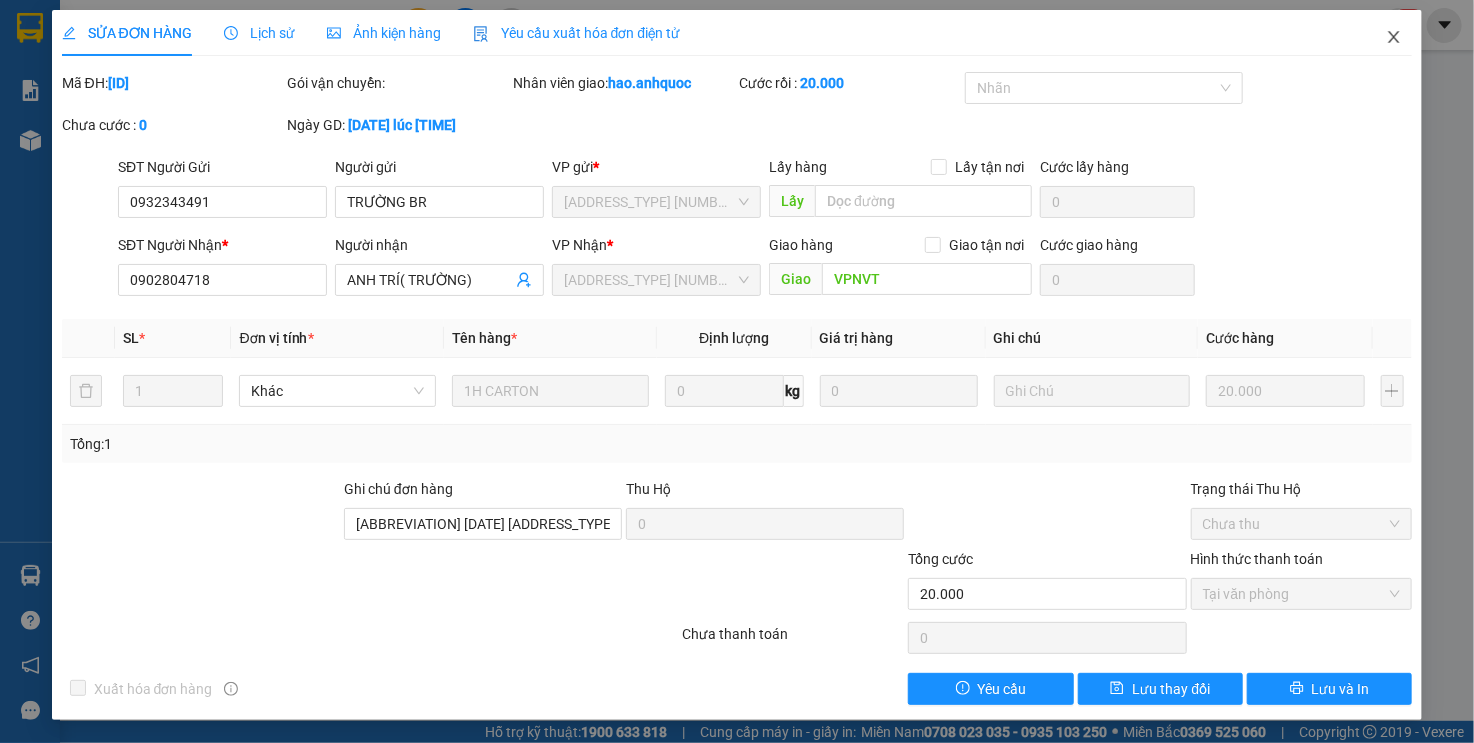 click 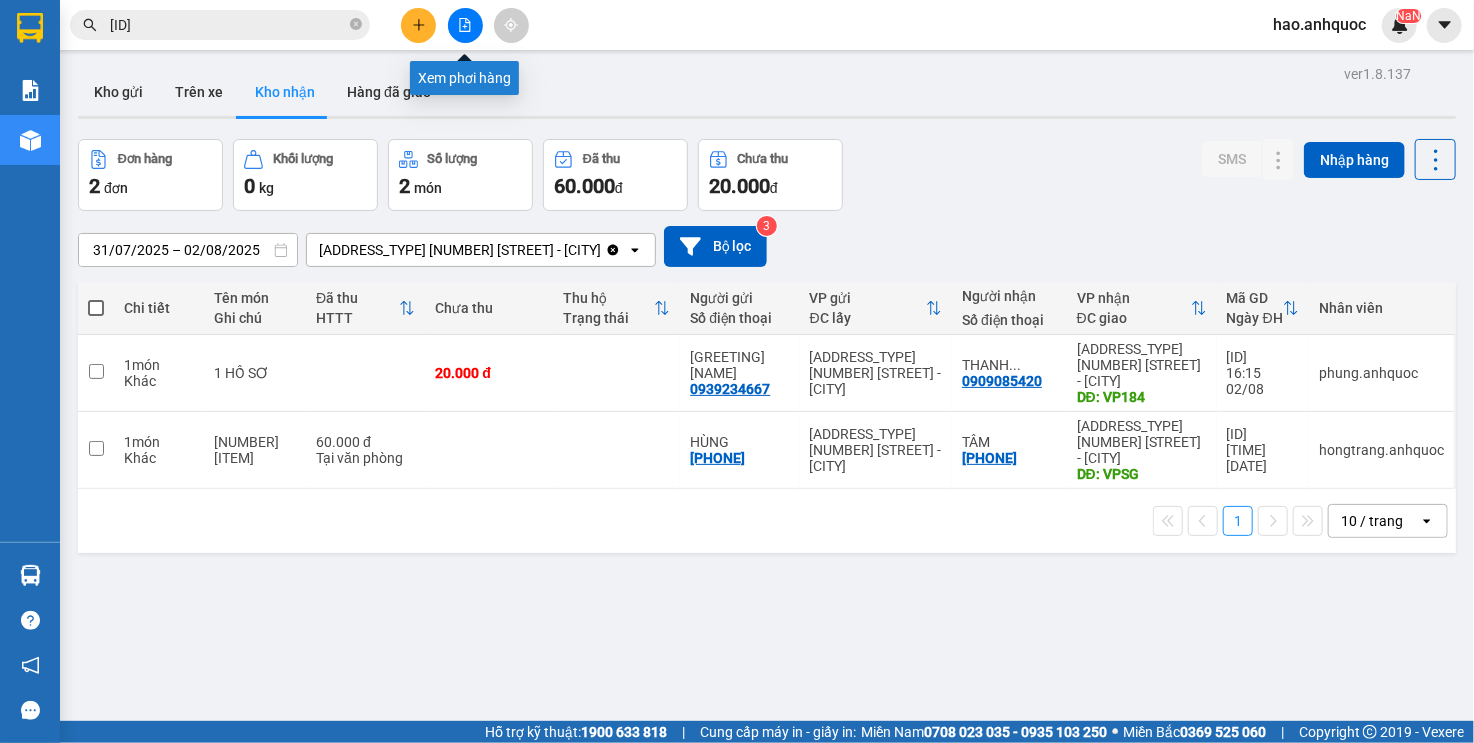 click 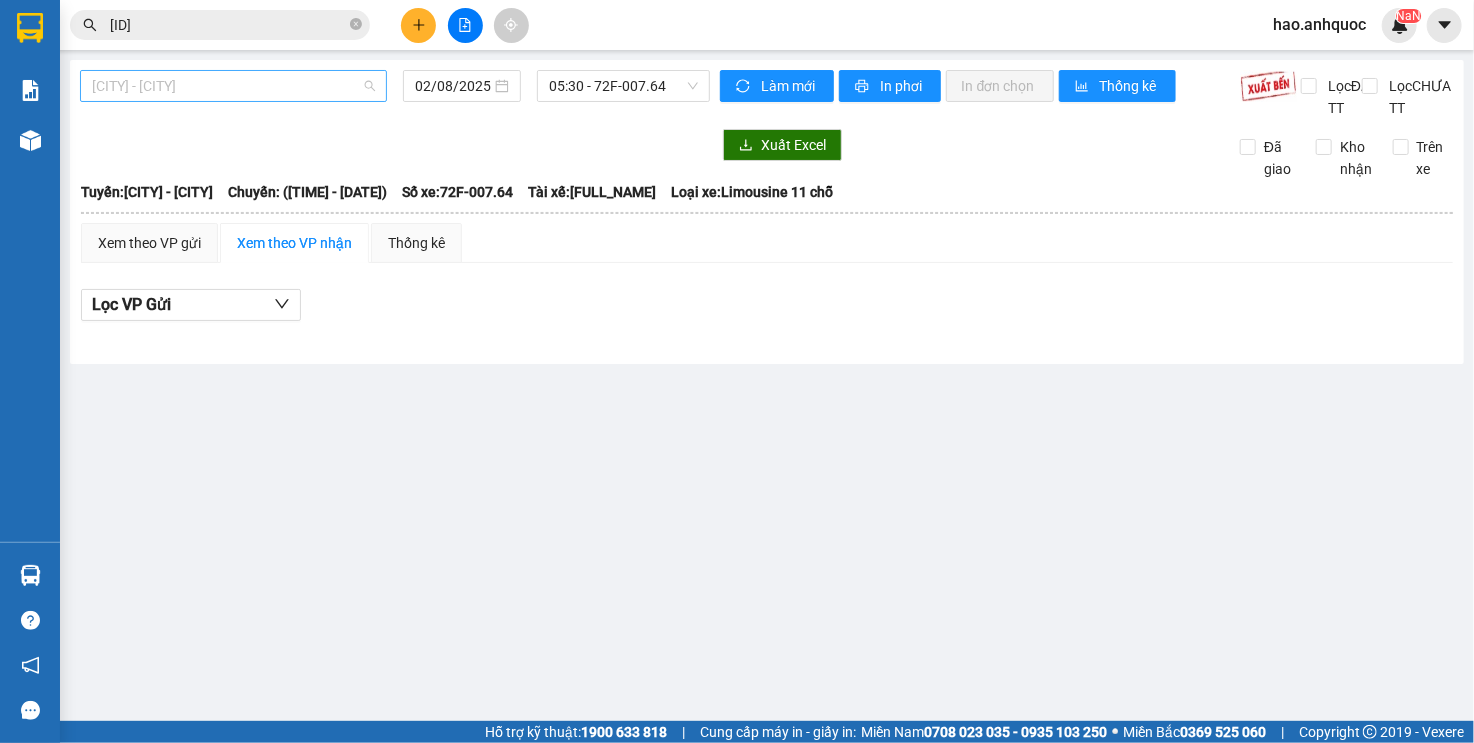 click on "[CITY] - [CITY]" at bounding box center [233, 86] 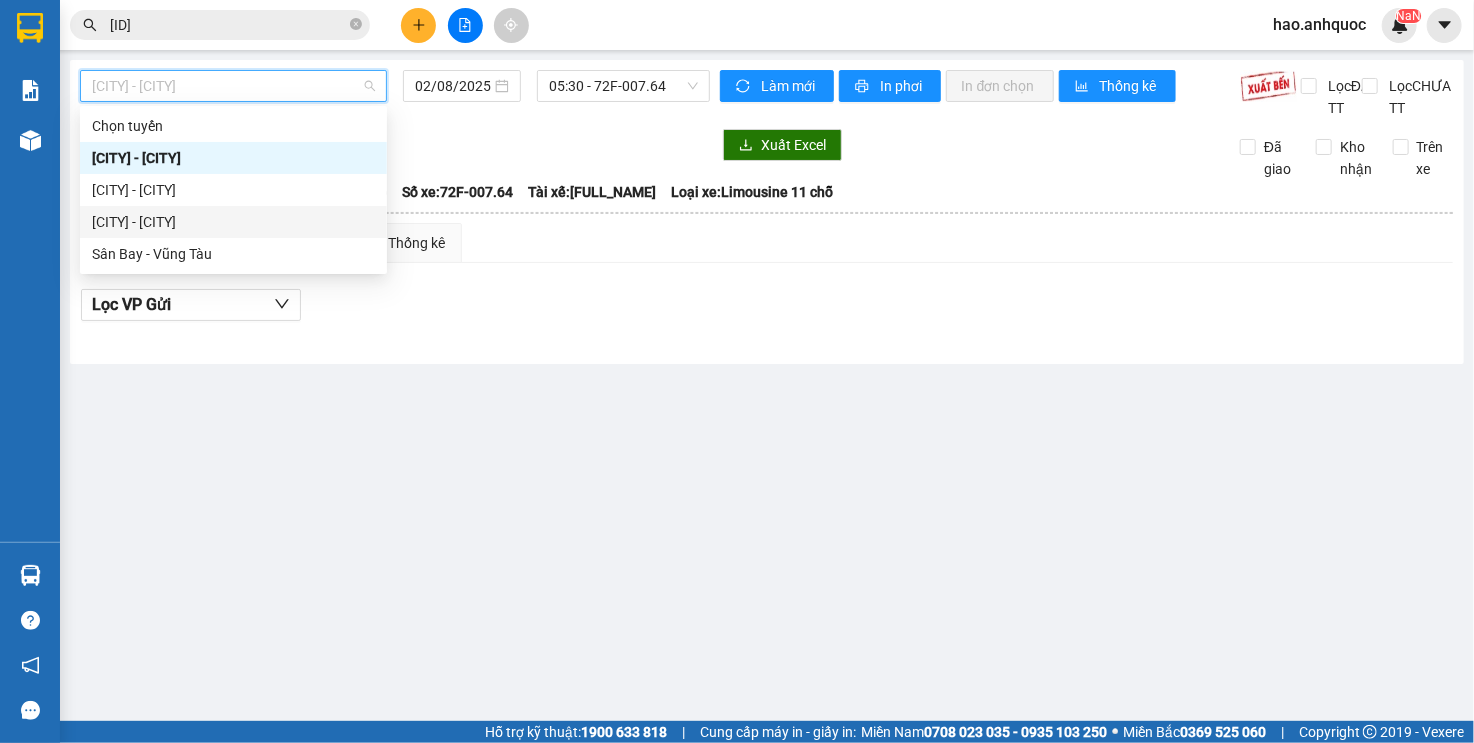 click on "[CITY] - [CITY]" at bounding box center (233, 222) 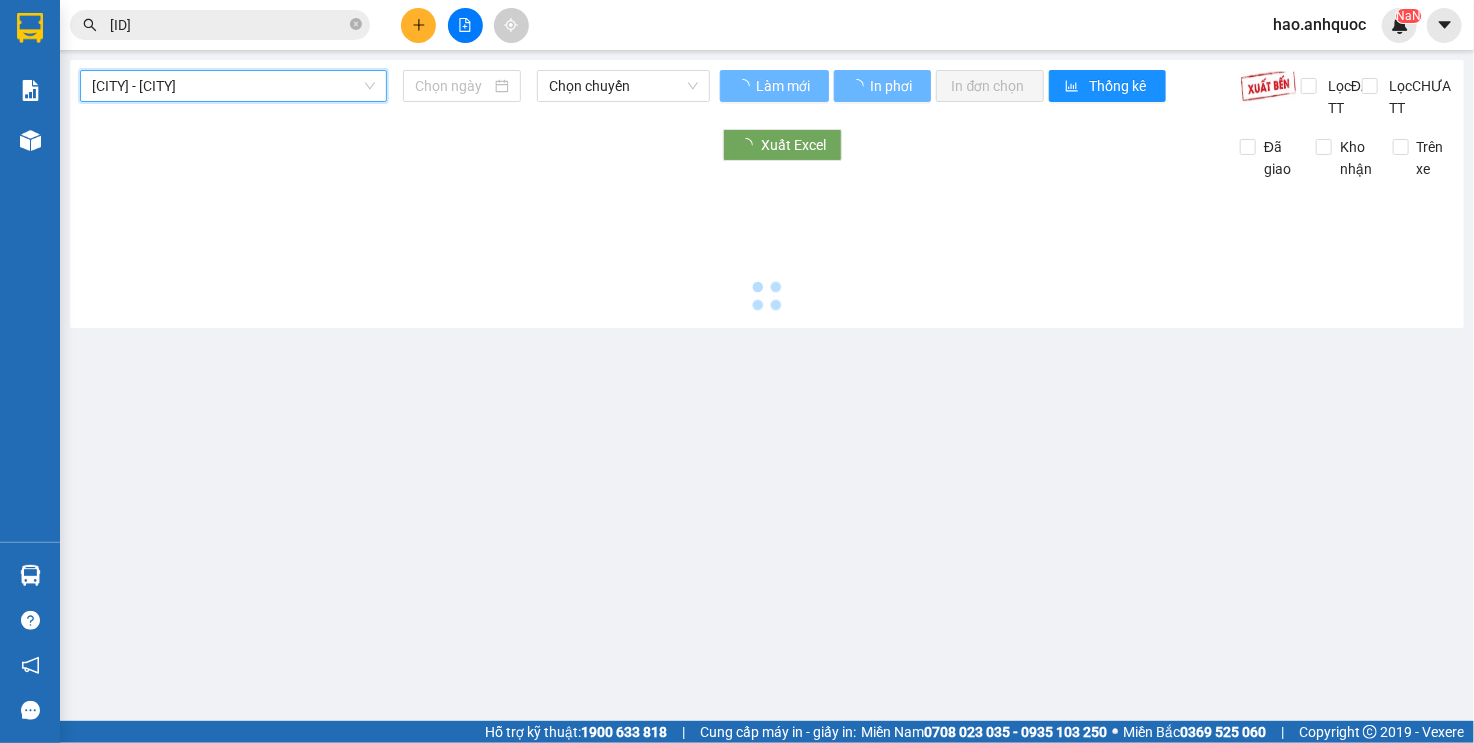 type on "02/08/2025" 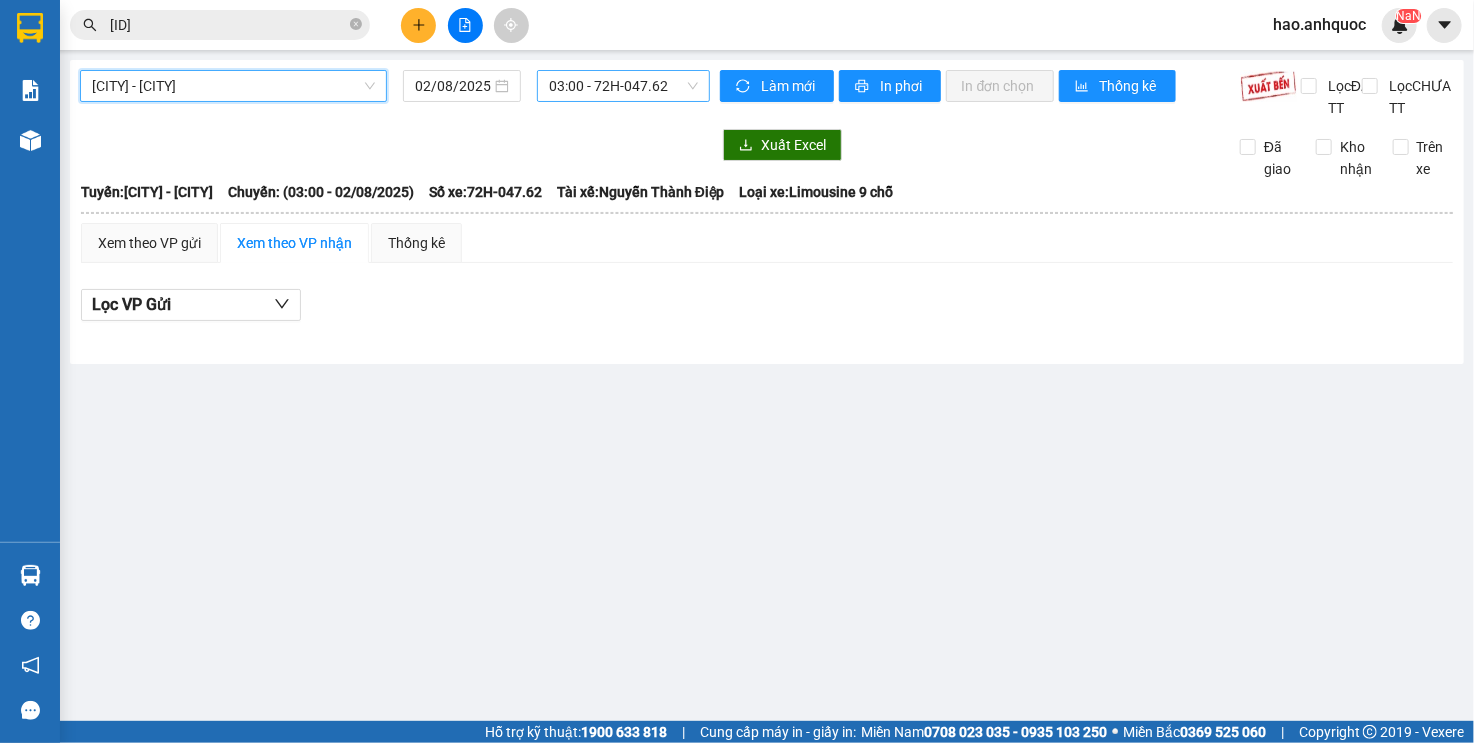 click on "[TIME]     - [VEHICLE_ID]" at bounding box center [623, 86] 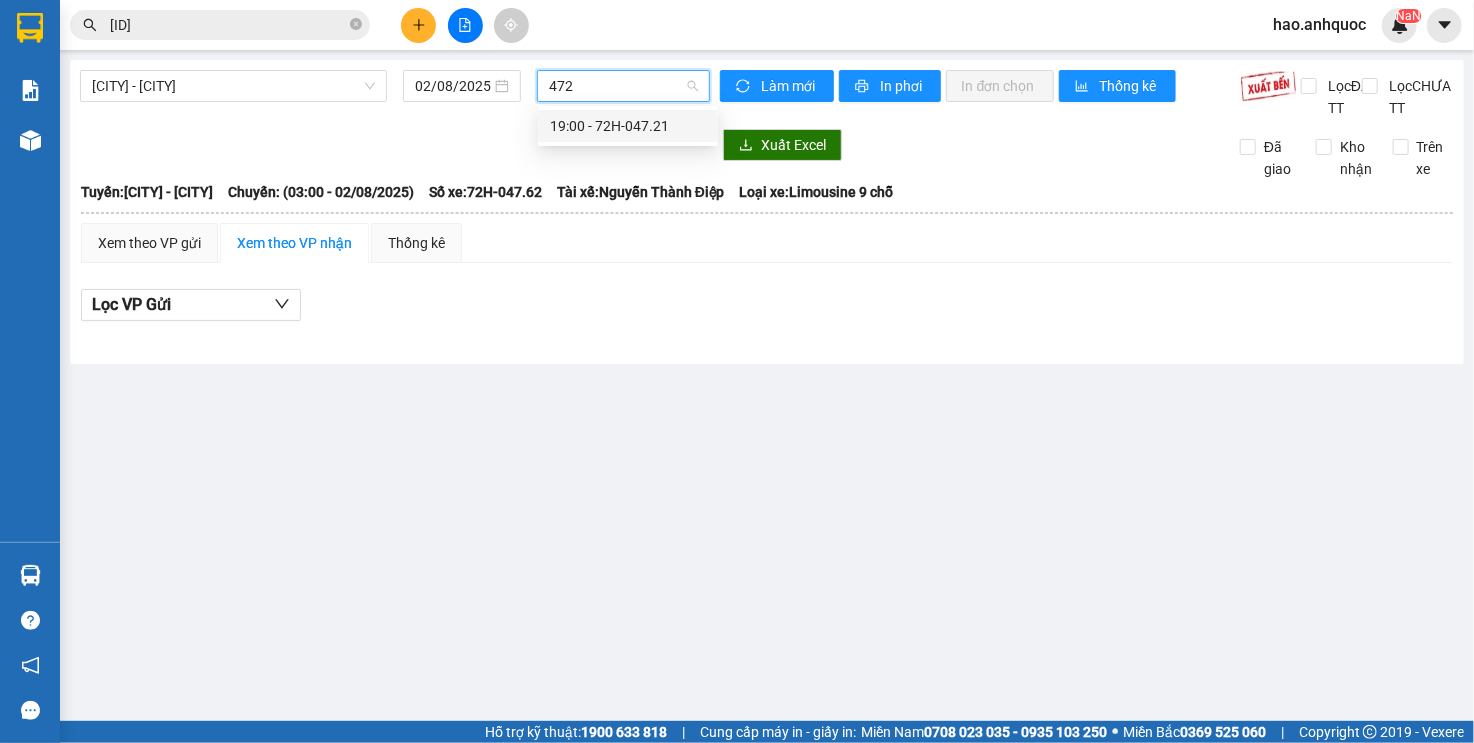 type on "[NUMBER]" 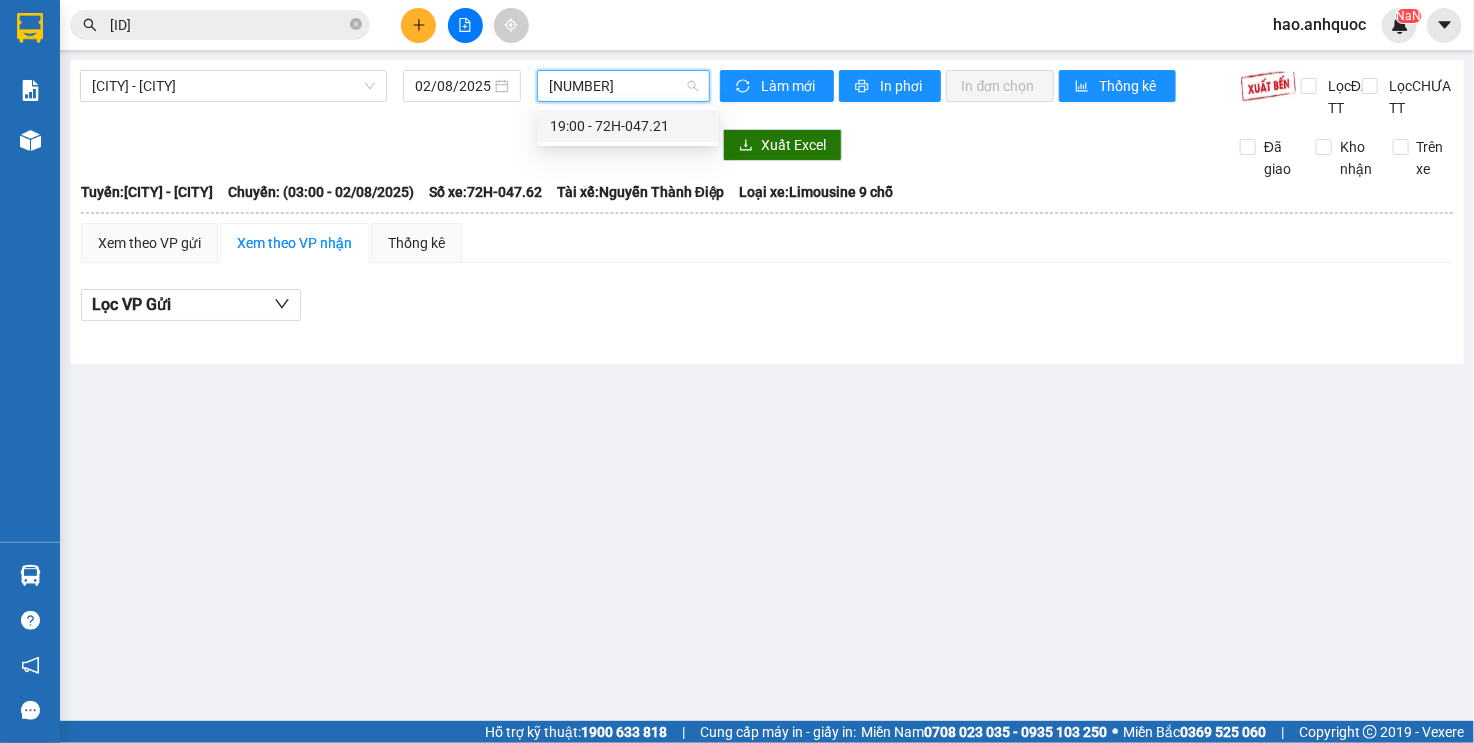 click on "[TIME]     - [VEHICLE_ID]" at bounding box center [628, 126] 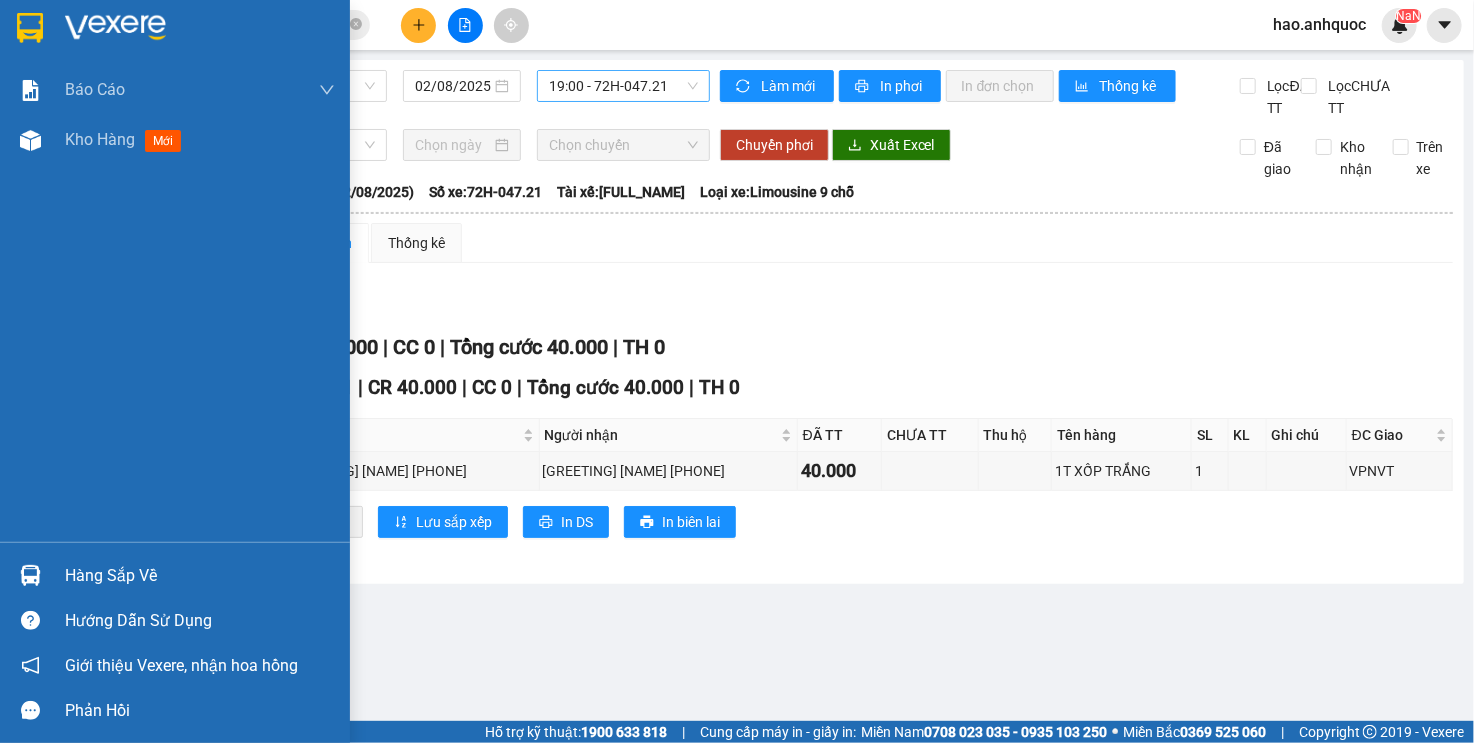 drag, startPoint x: 37, startPoint y: 151, endPoint x: 340, endPoint y: 257, distance: 321.00623 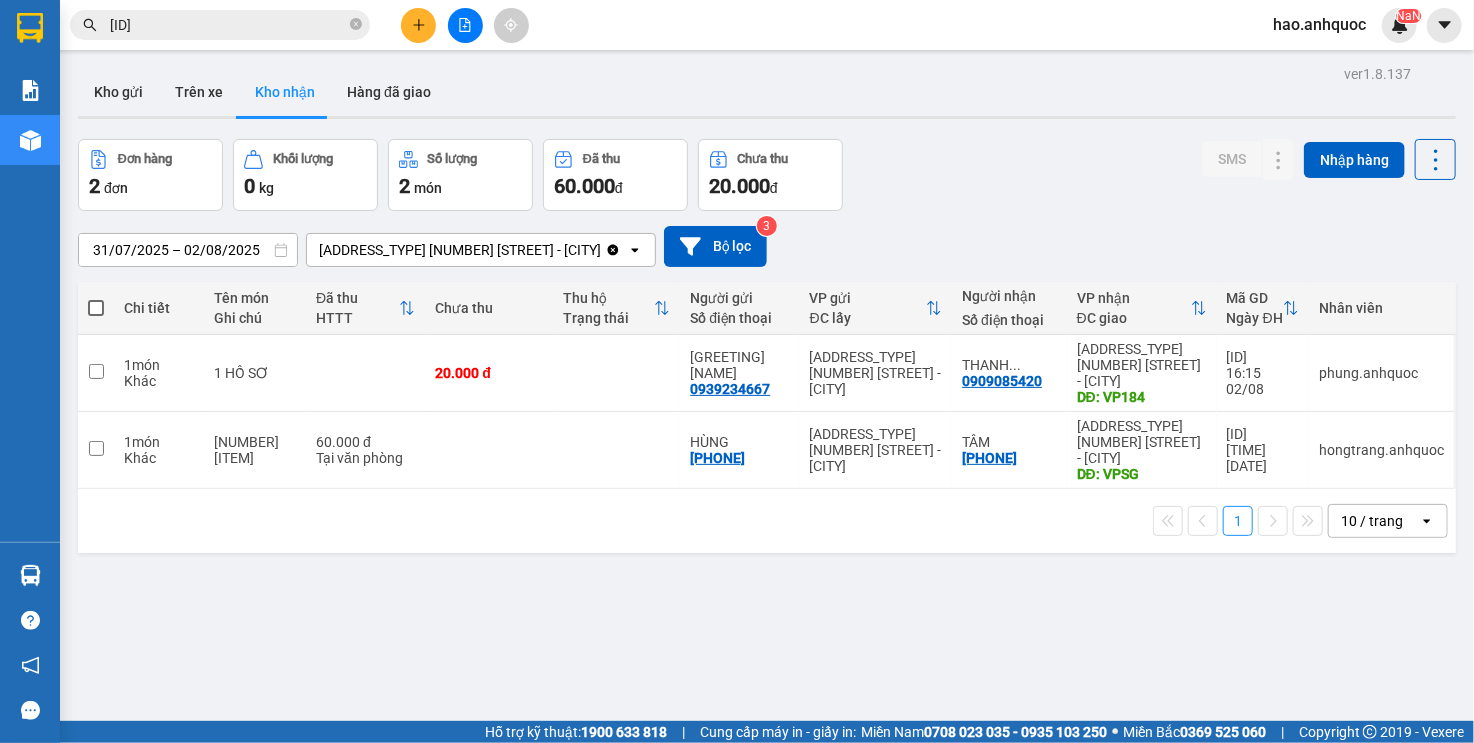 click 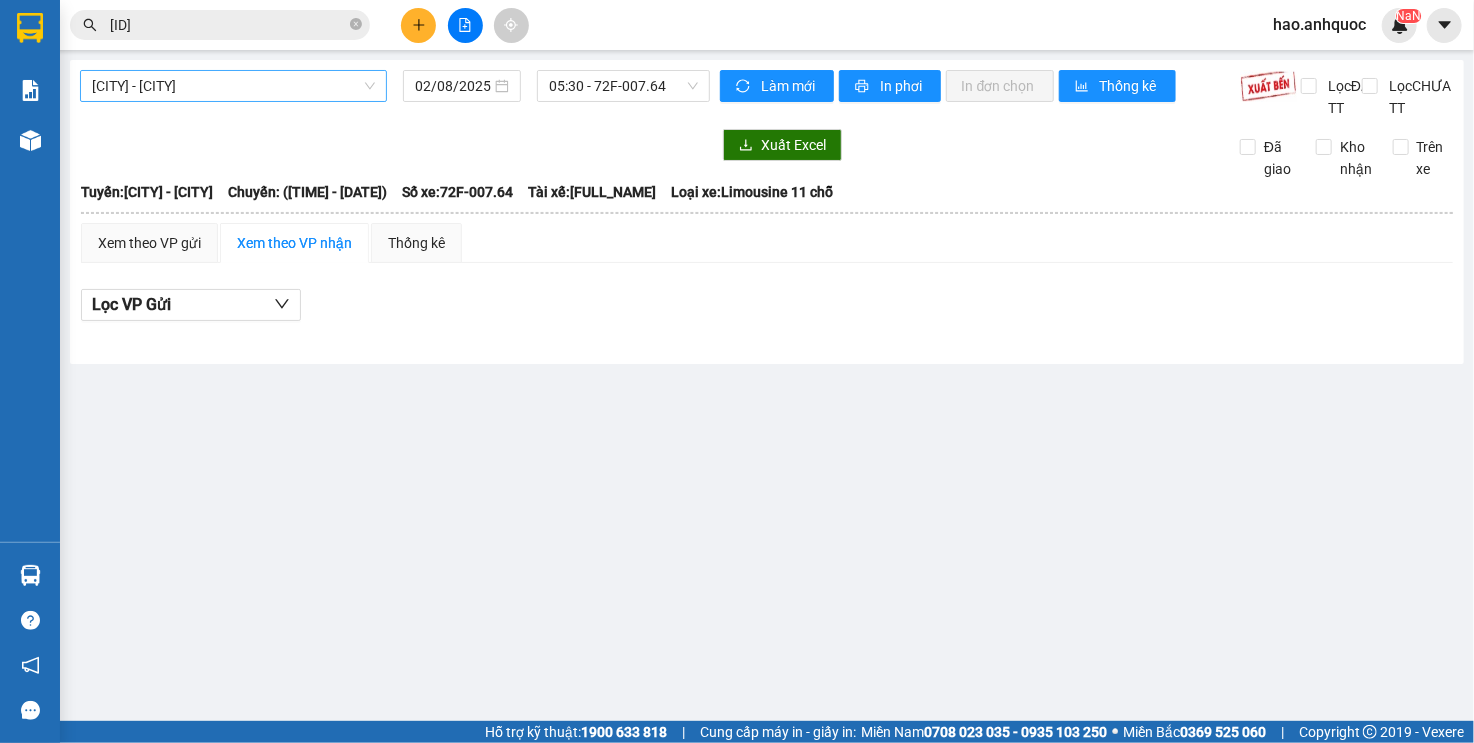 click on "[CITY] - [CITY]" at bounding box center (233, 86) 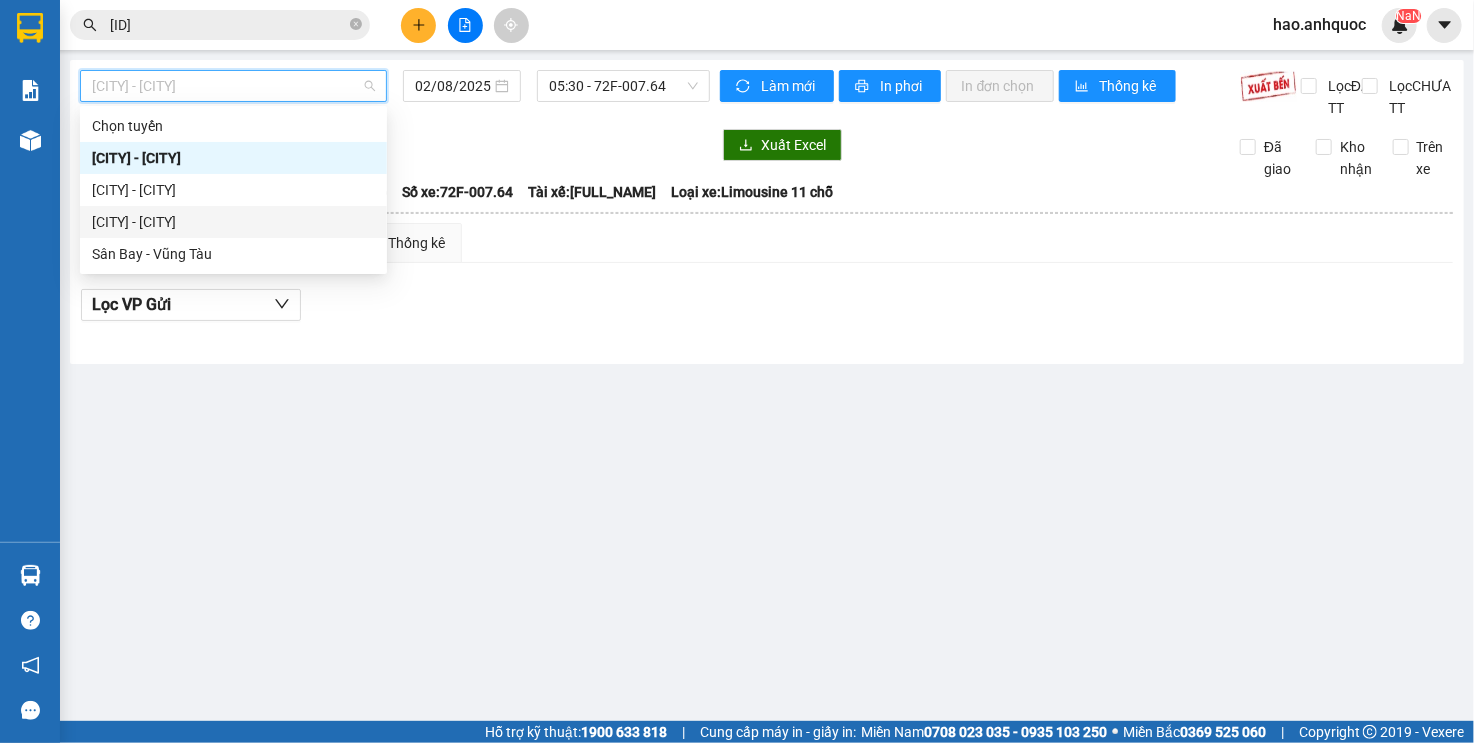 click on "[CITY] - [CITY]" at bounding box center (233, 222) 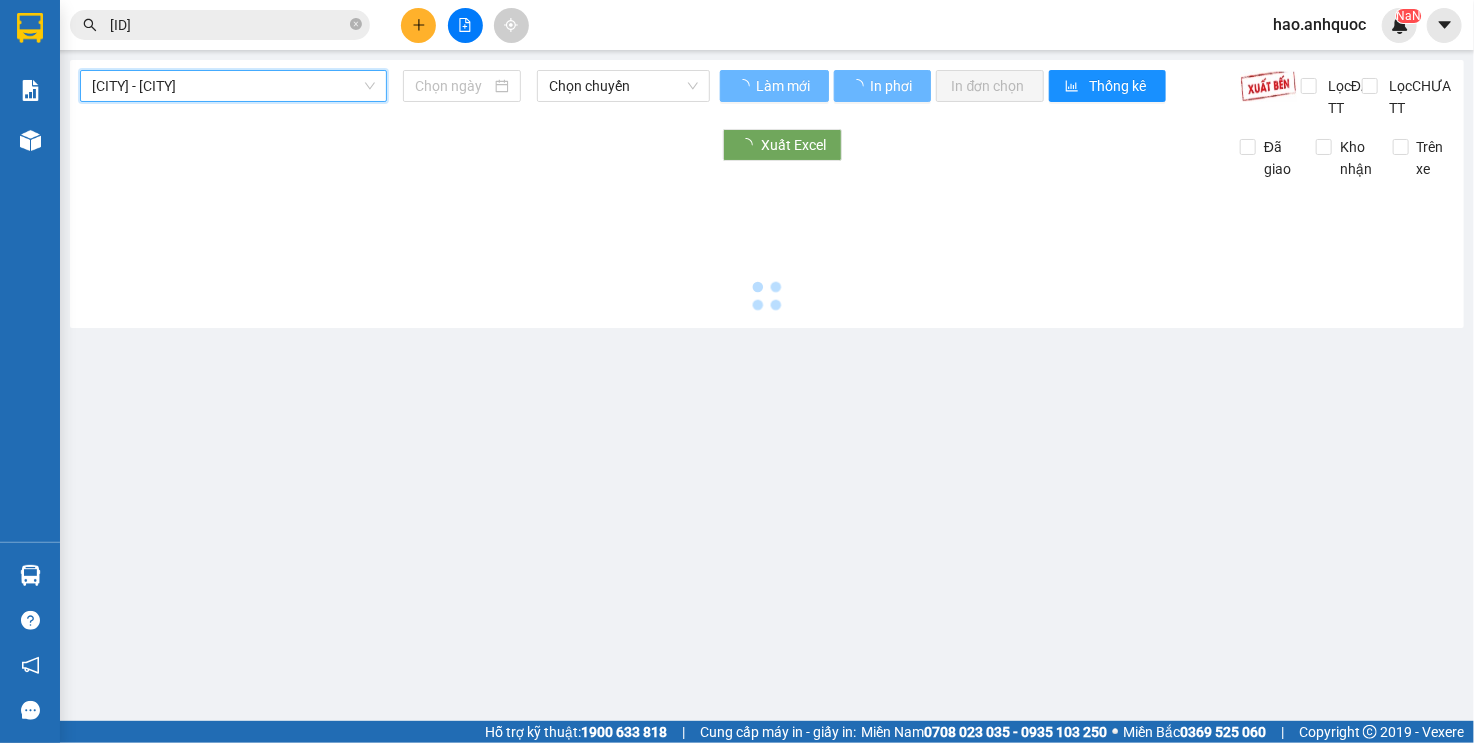 type on "02/08/2025" 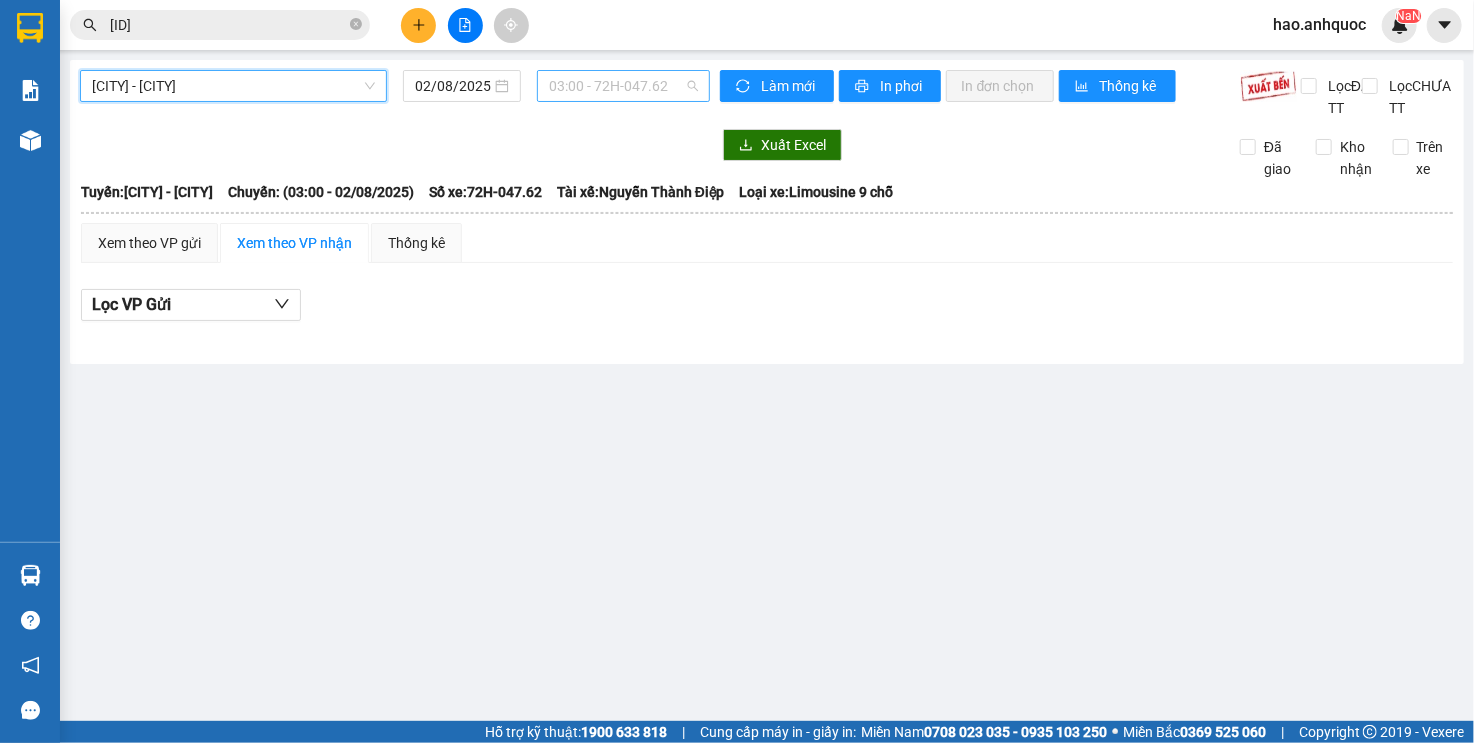 click on "[TIME]     - [VEHICLE_ID]" at bounding box center (623, 86) 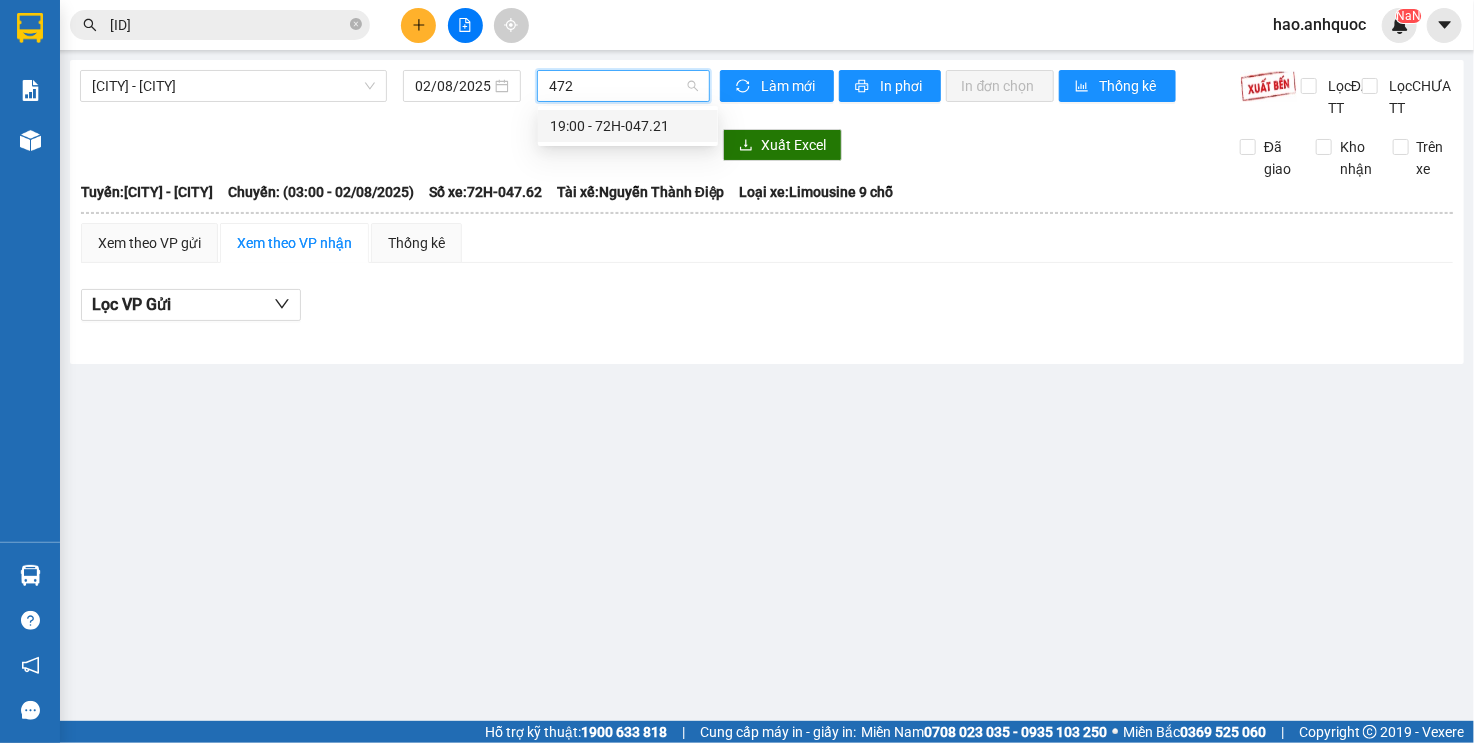 type on "[NUMBER]" 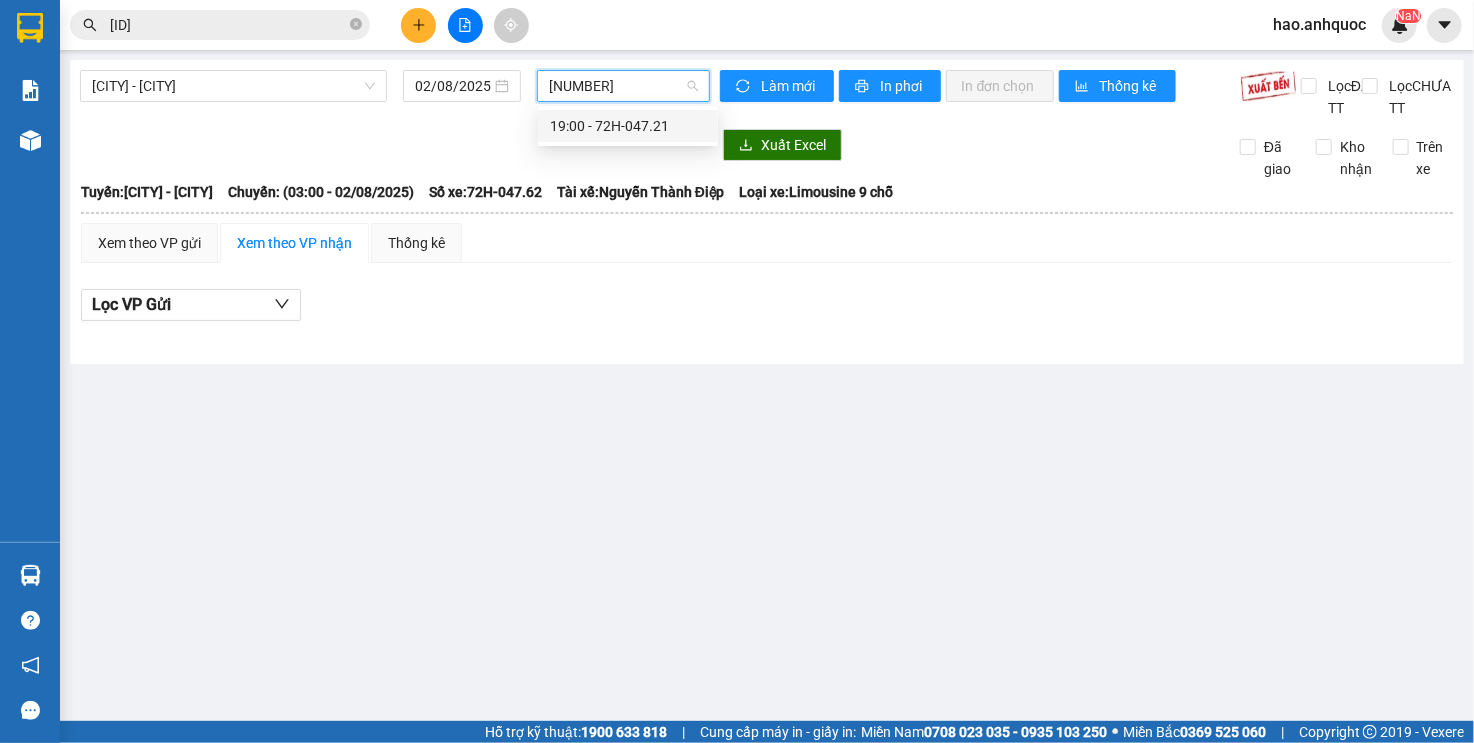 click on "[TIME]     - [VEHICLE_ID]" at bounding box center (628, 126) 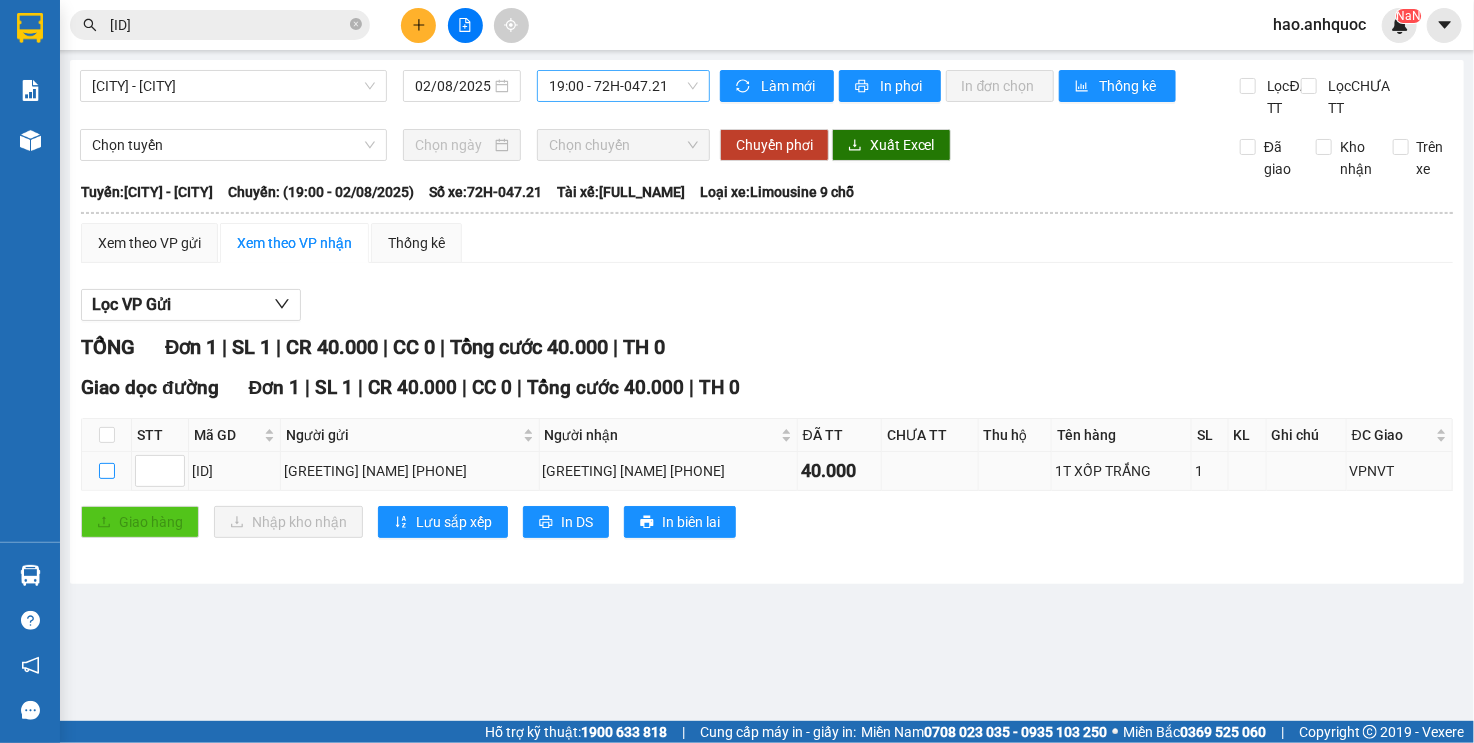 click at bounding box center [107, 471] 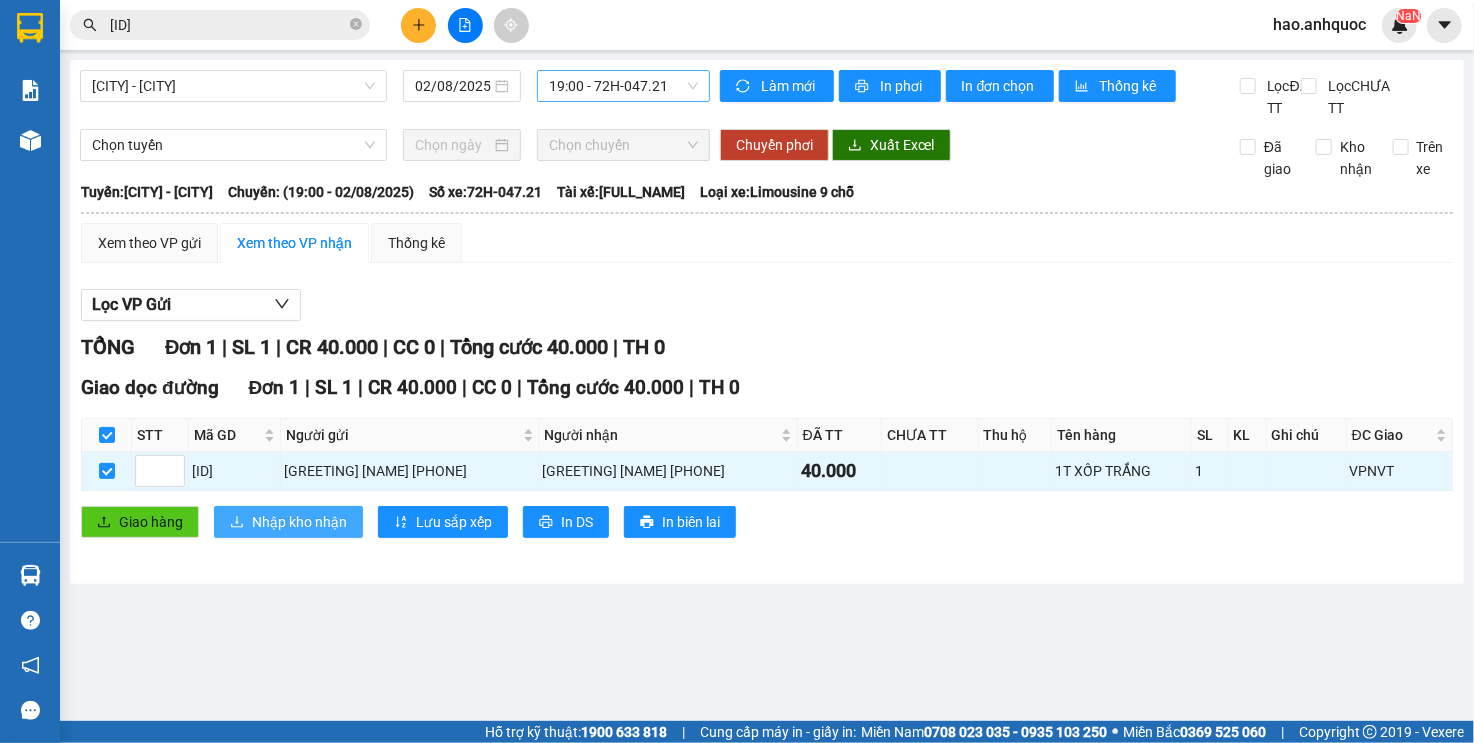 click on "Nhập kho nhận" at bounding box center [299, 522] 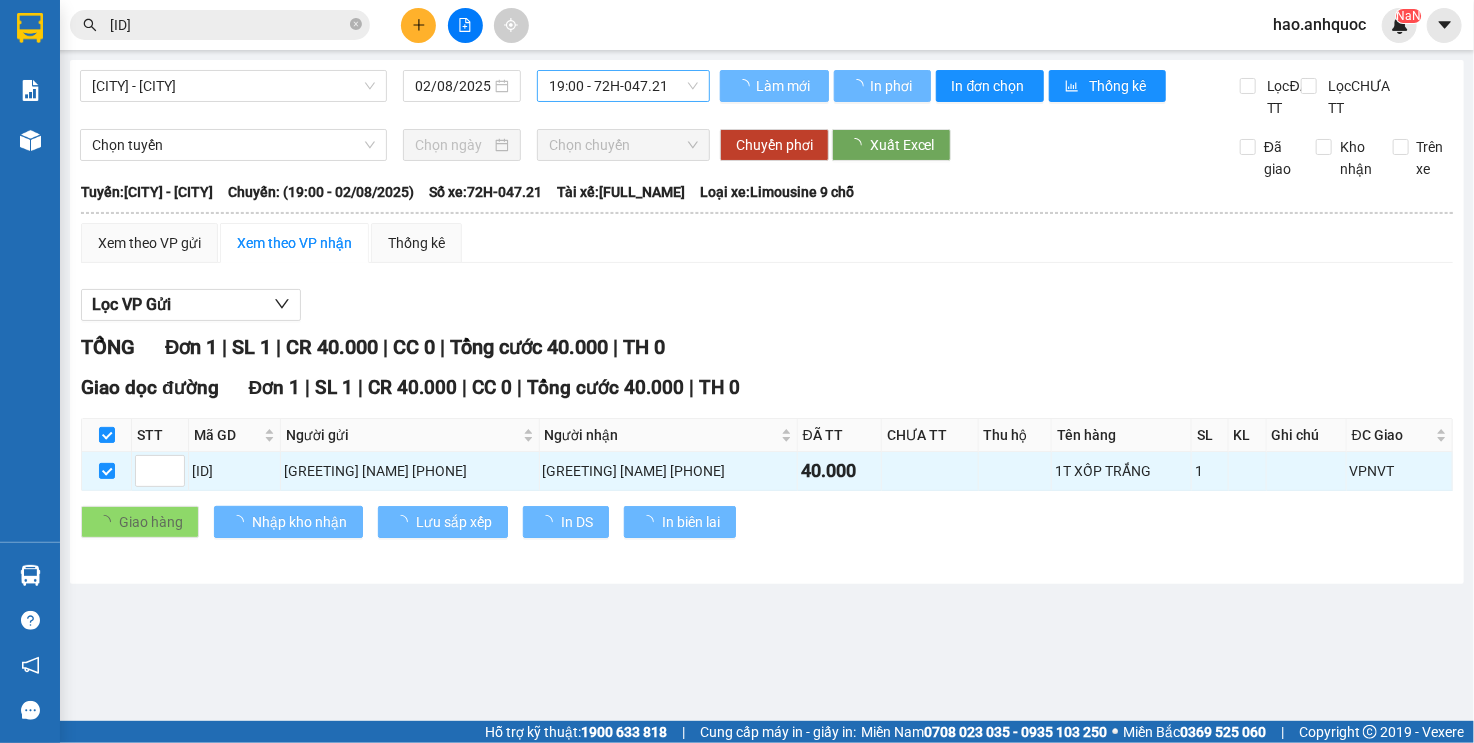 checkbox on "false" 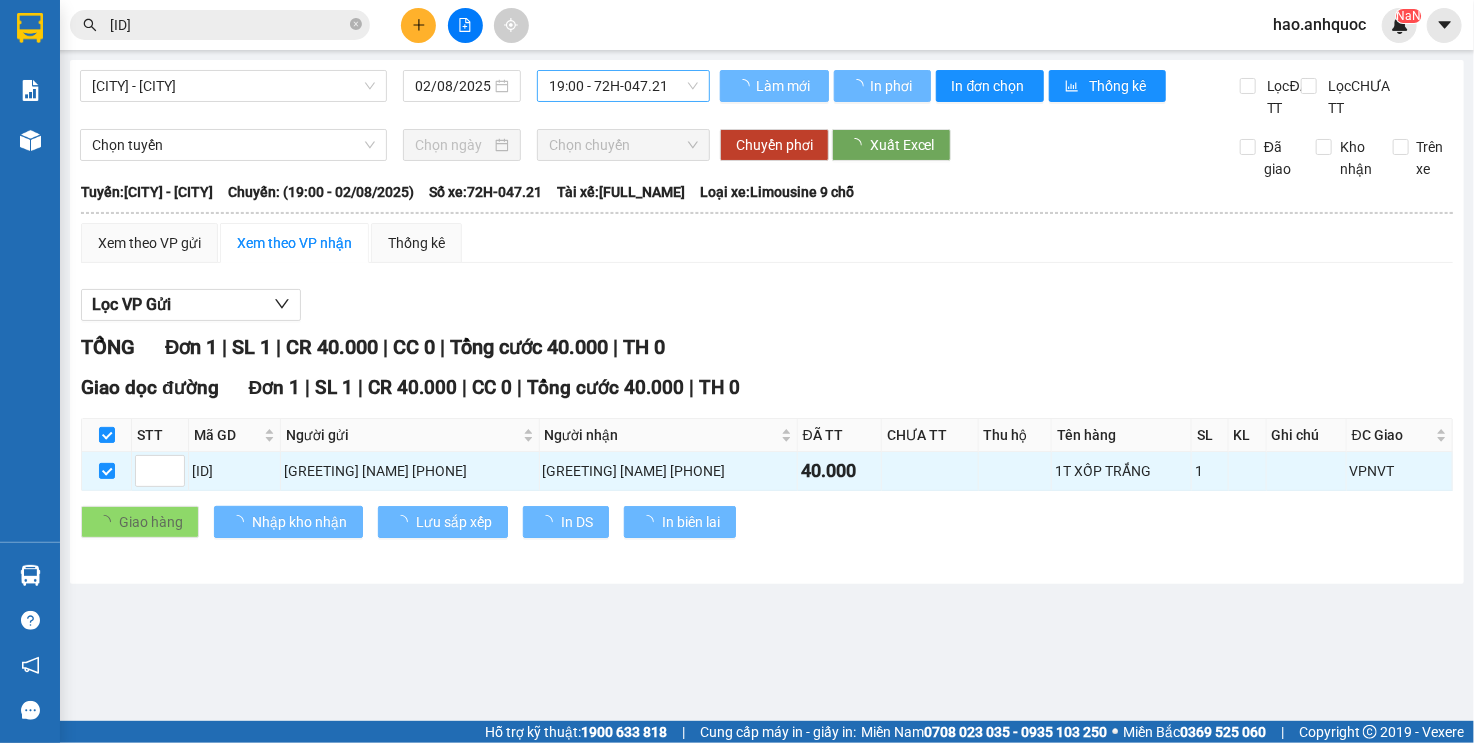 checkbox on "false" 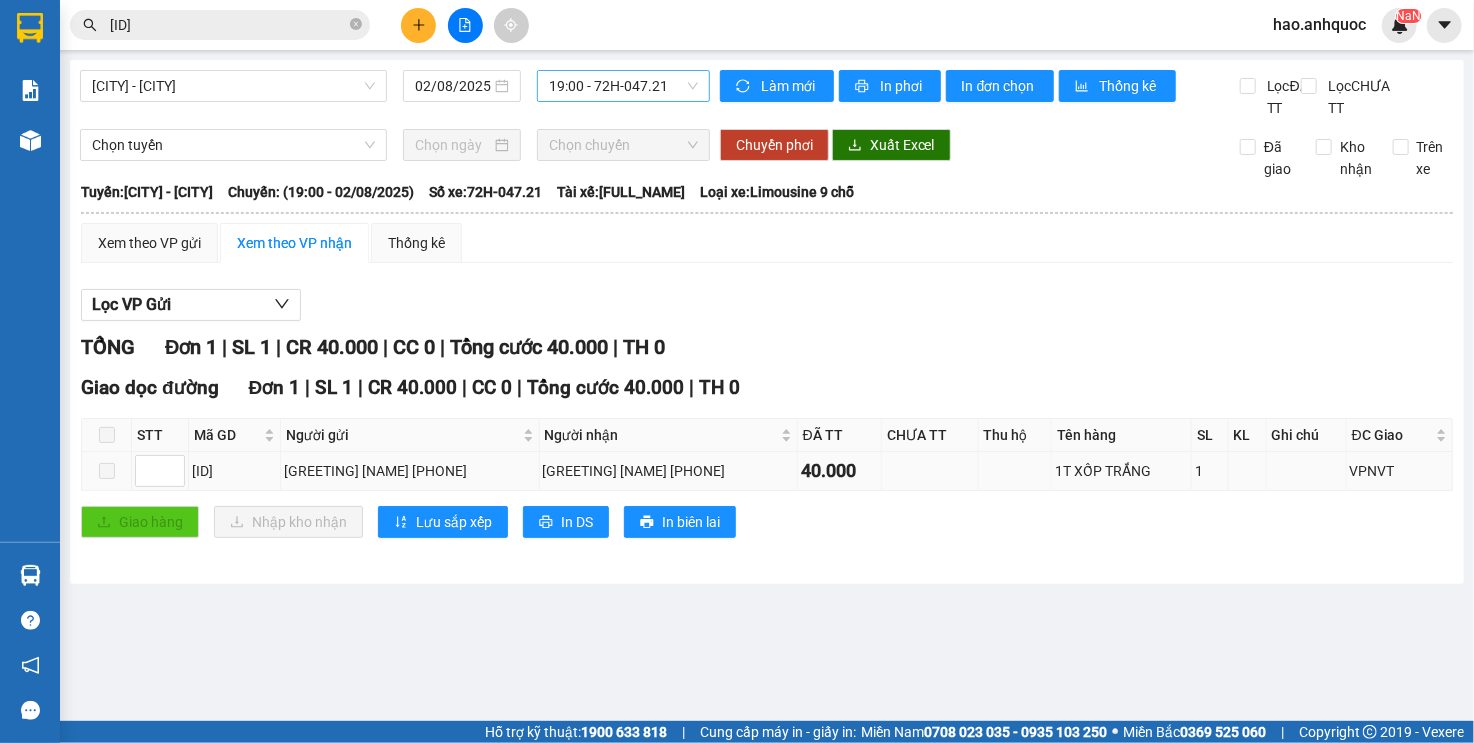 drag, startPoint x: 275, startPoint y: 498, endPoint x: 192, endPoint y: 503, distance: 83.15047 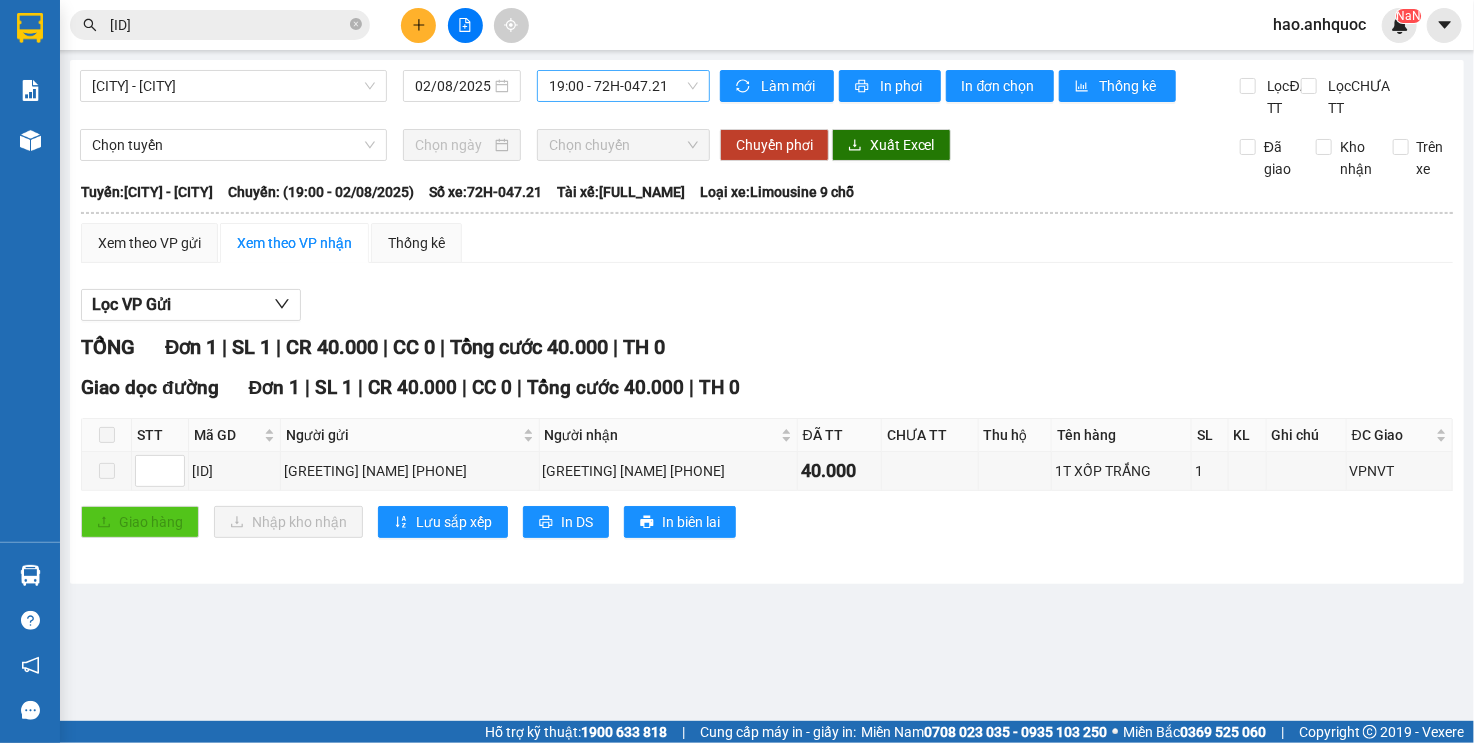 click on "[ID]" at bounding box center [228, 25] 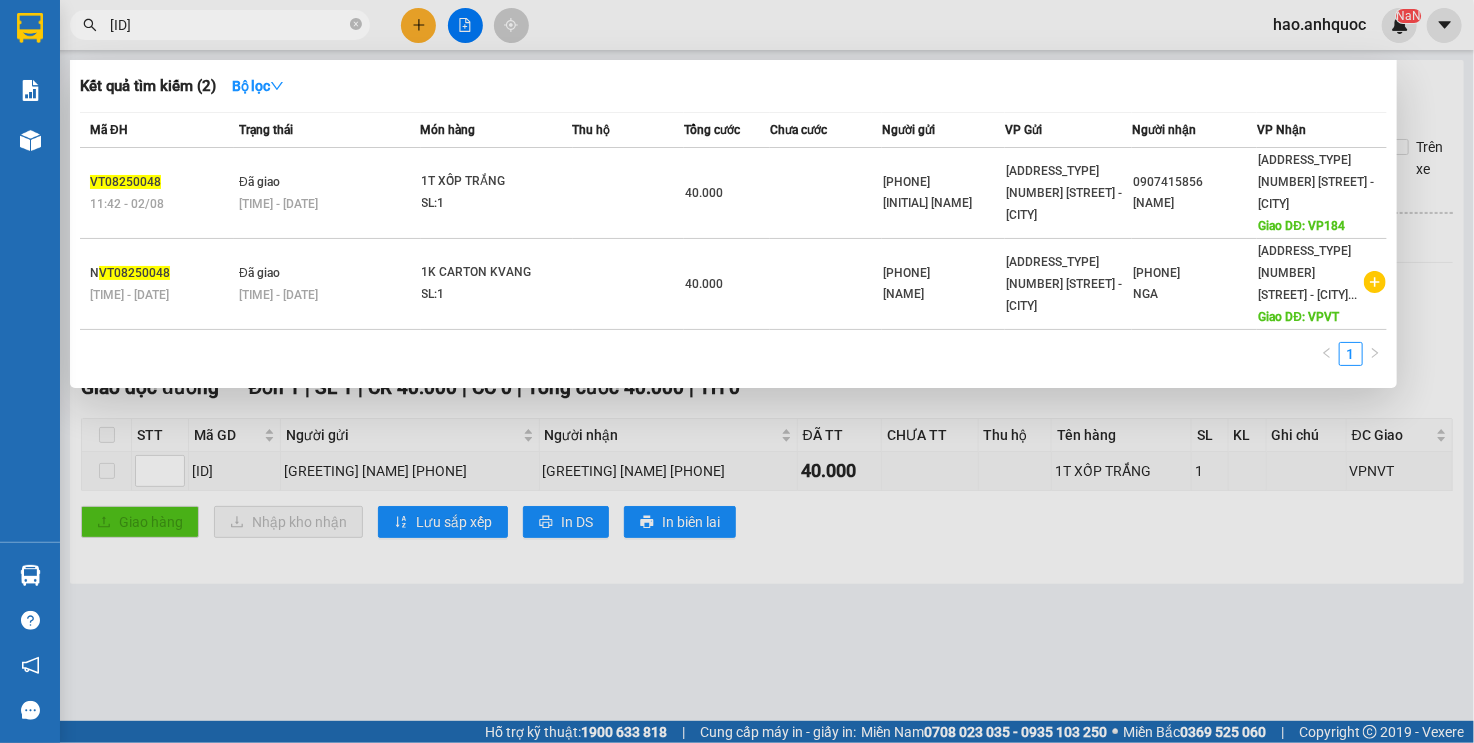 click on "[ID]" at bounding box center (228, 25) 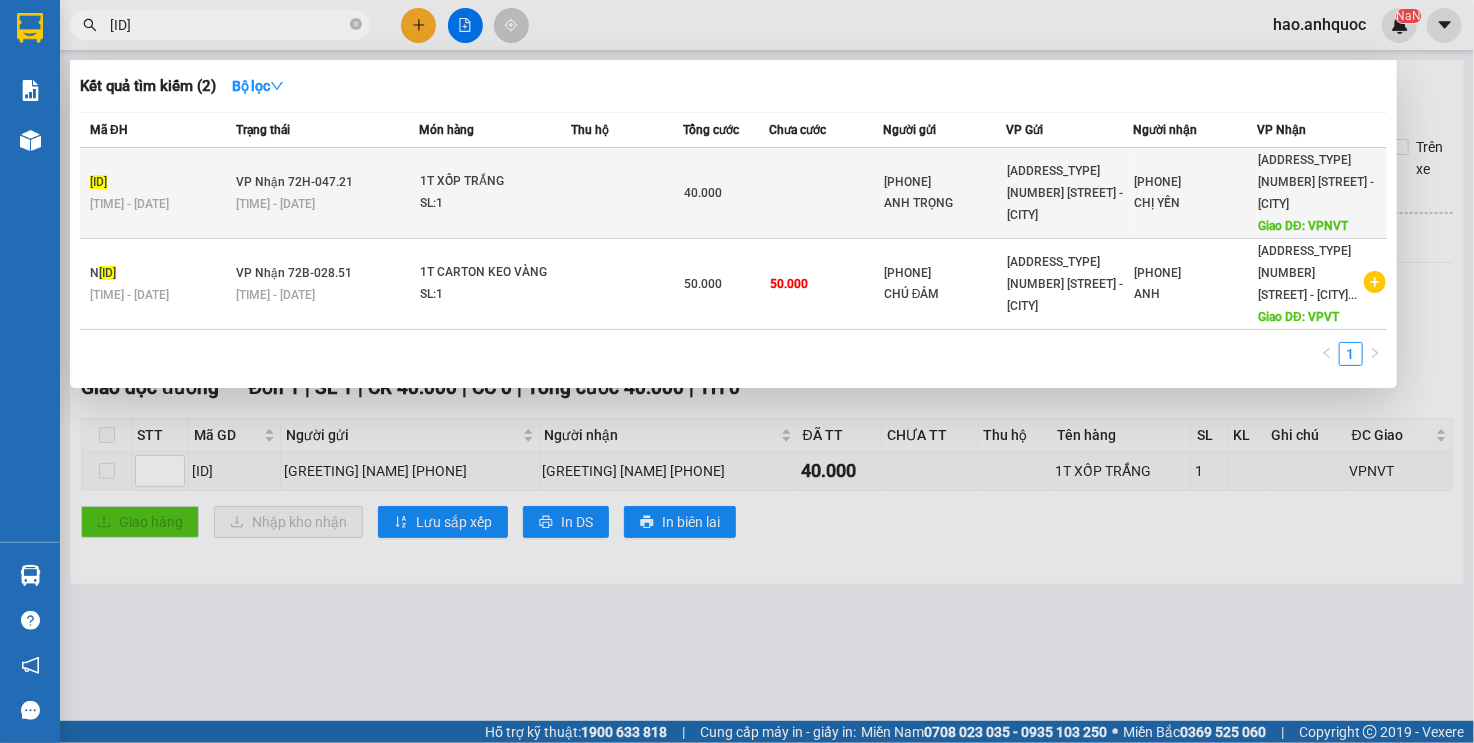type on "[ID]" 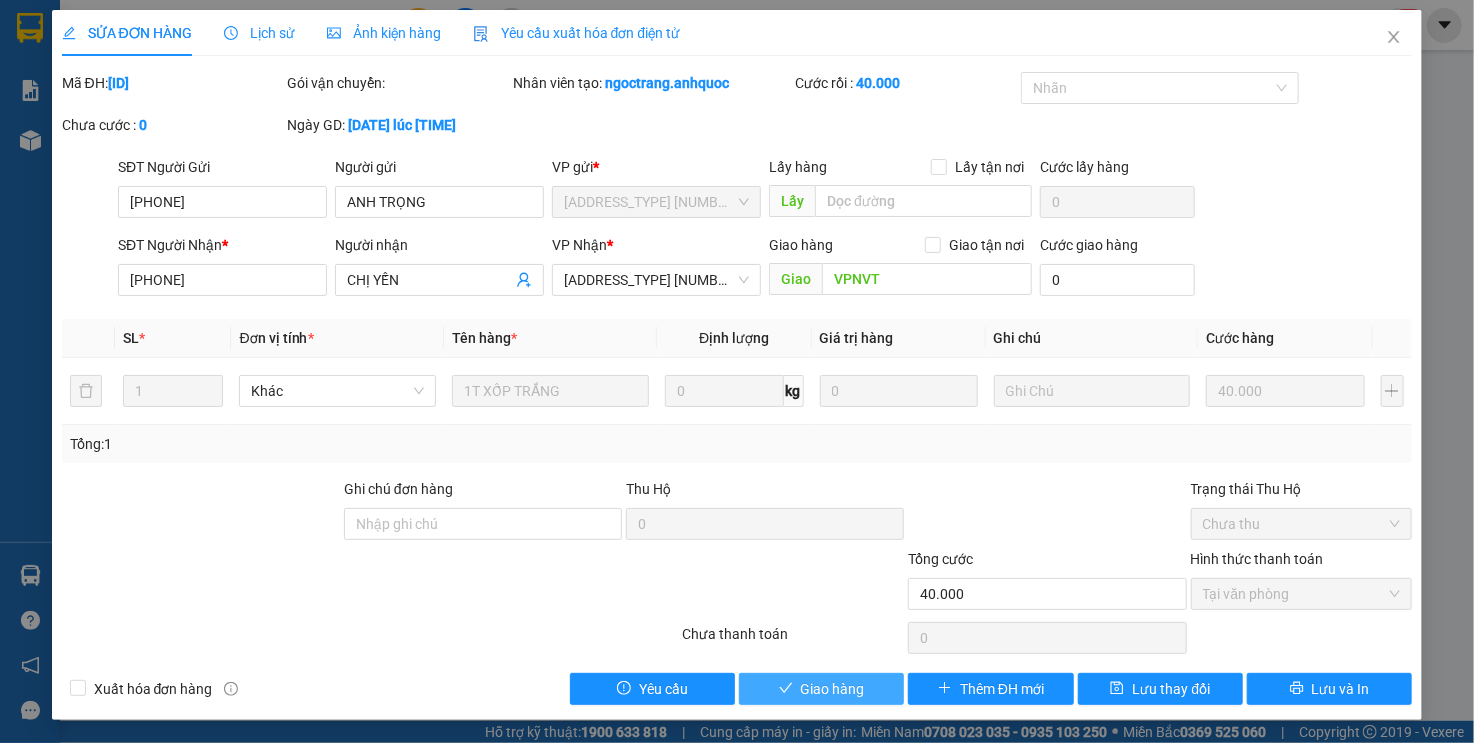 click on "Giao hàng" at bounding box center [821, 689] 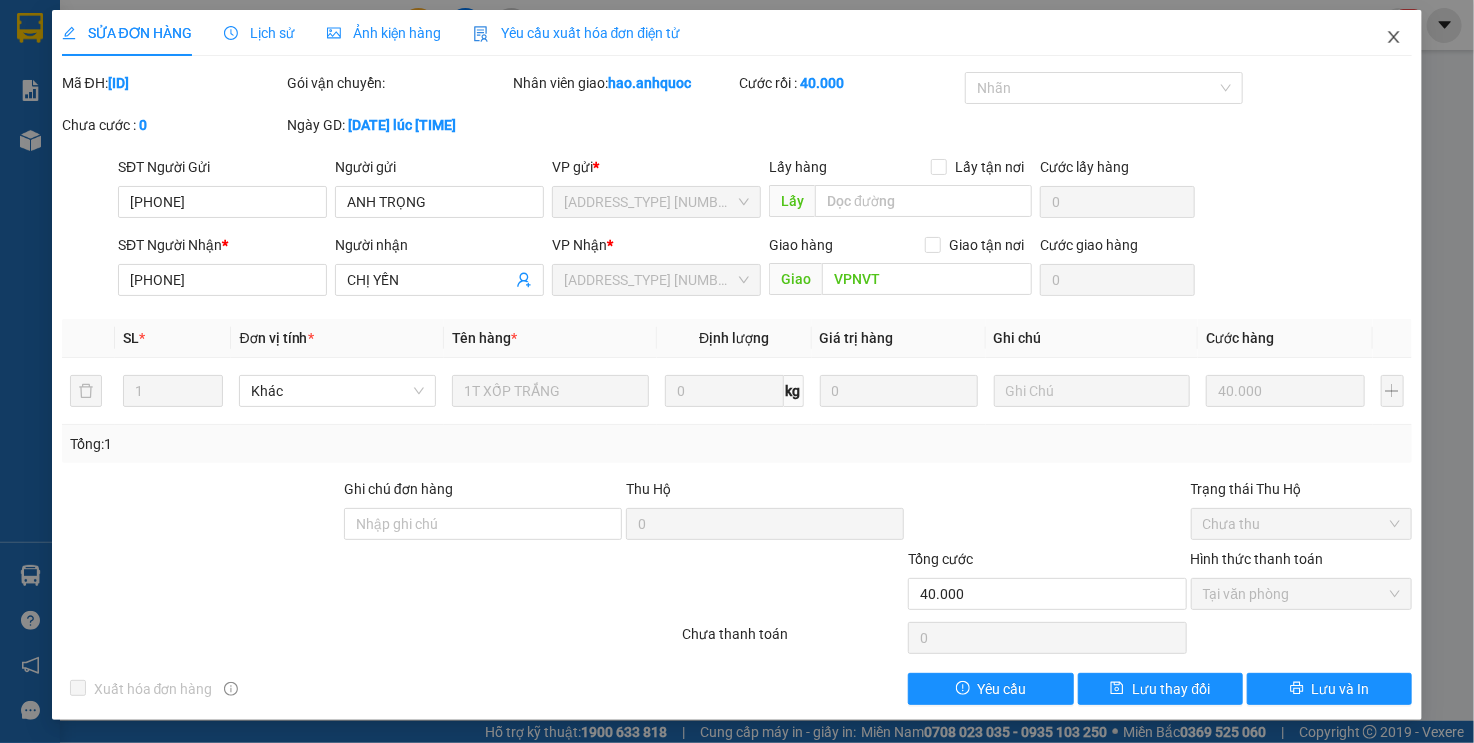 click 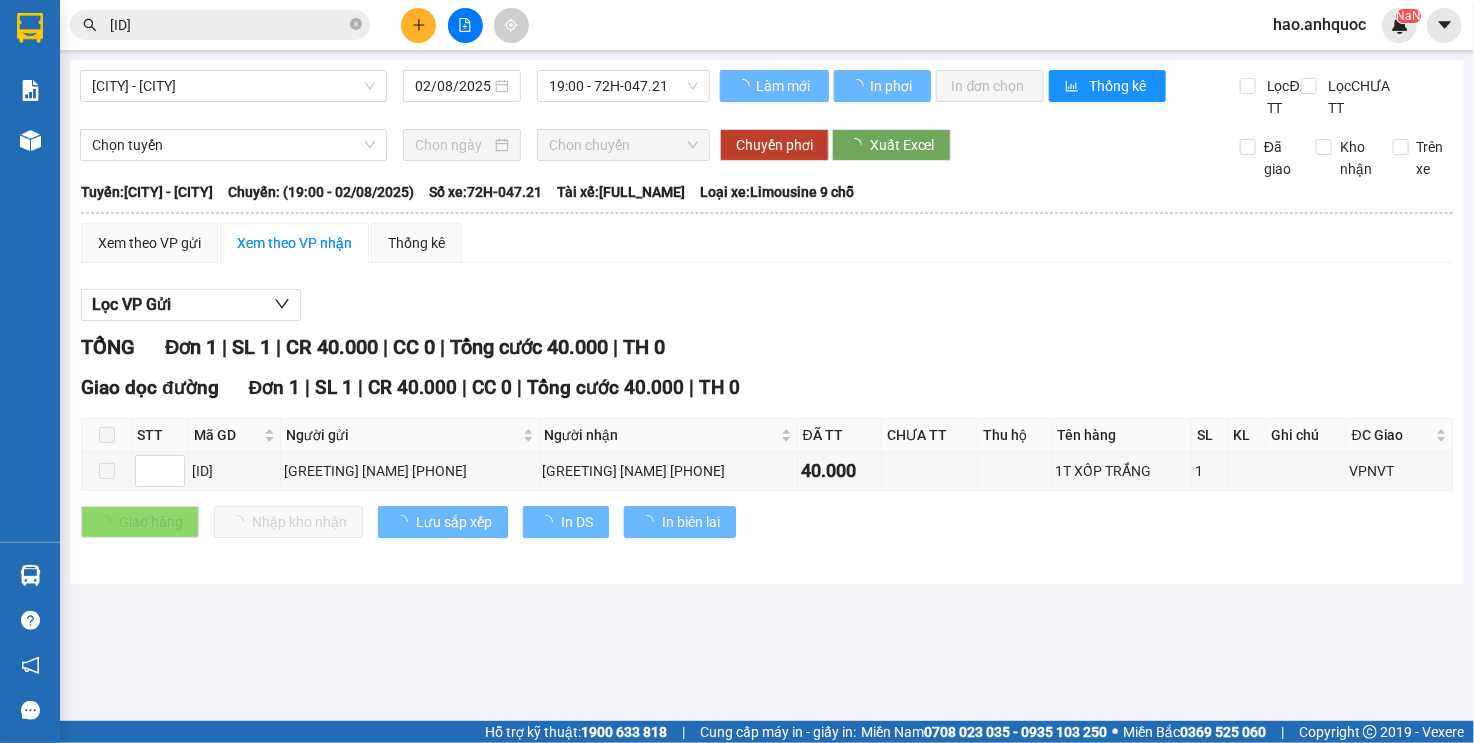click on "hao.anhquoc" at bounding box center [1319, 24] 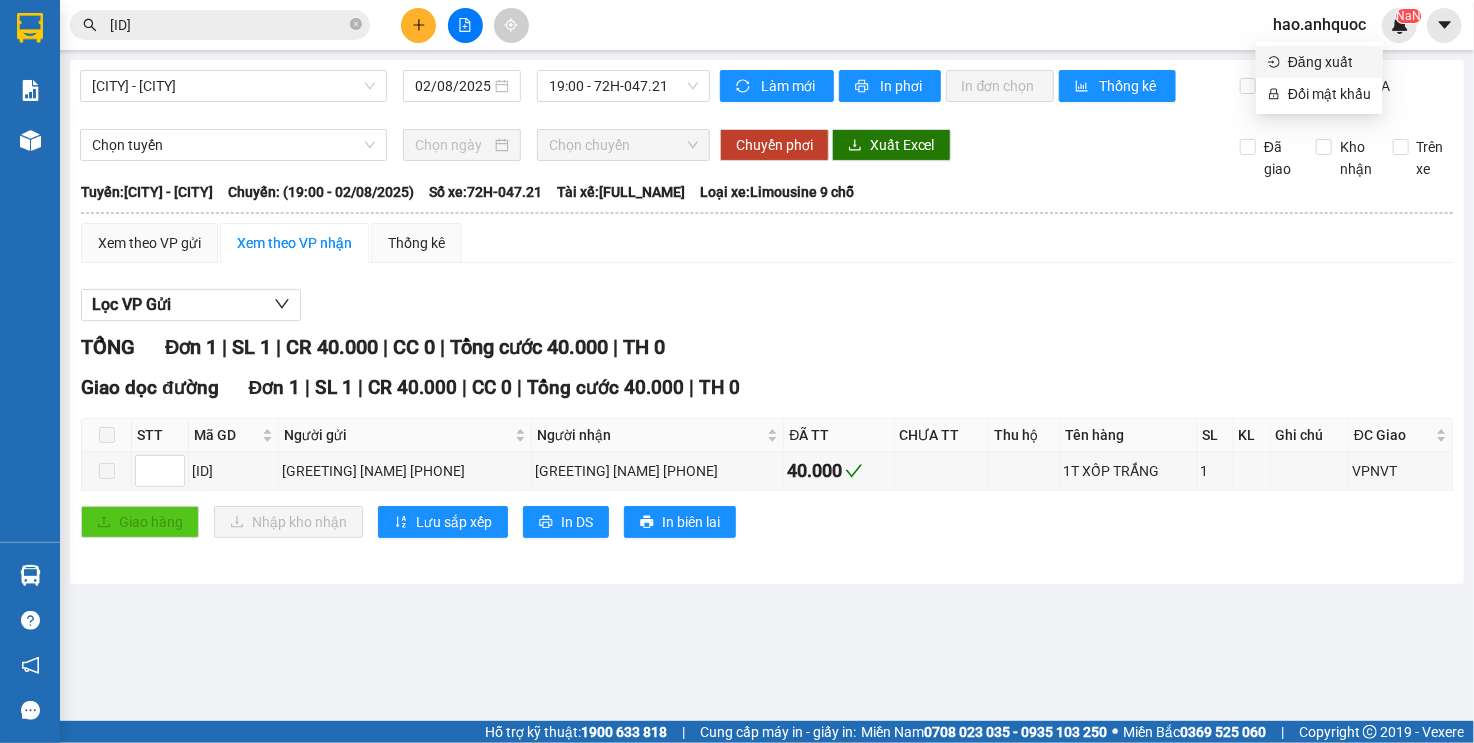 click on "Đăng xuất" at bounding box center (1329, 62) 